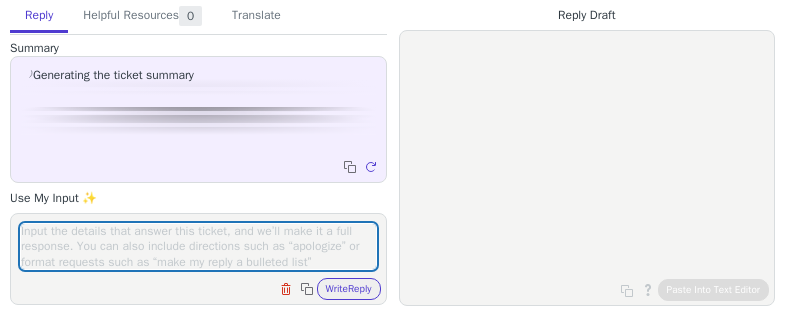 scroll, scrollTop: 0, scrollLeft: 0, axis: both 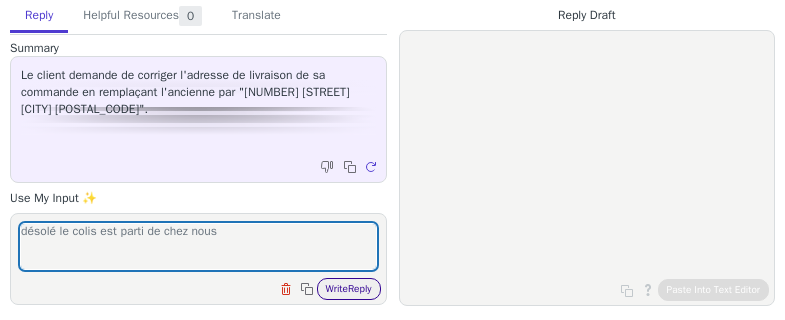 type on "désolé le colis est parti de chez nous" 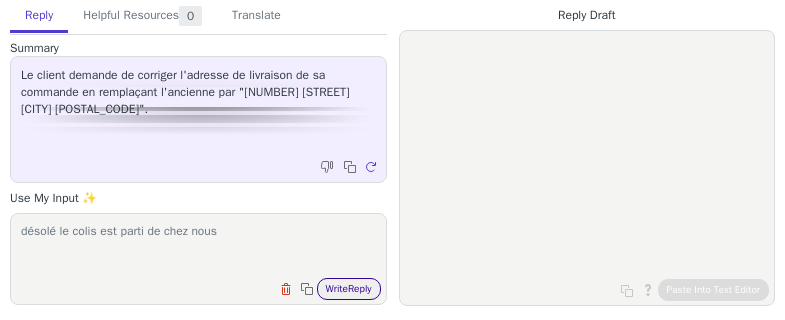 click on "Write  Reply" at bounding box center (349, 289) 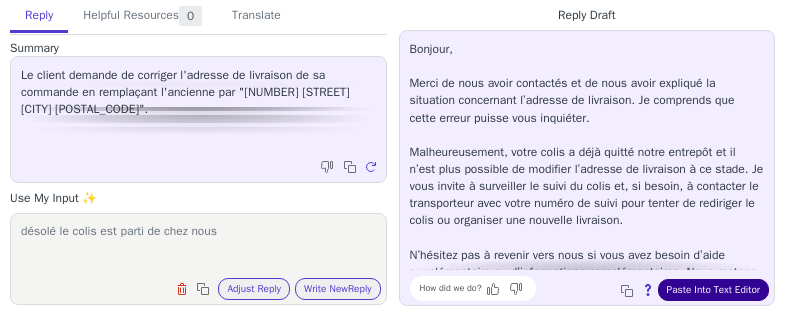click on "Paste Into Text Editor" at bounding box center (713, 290) 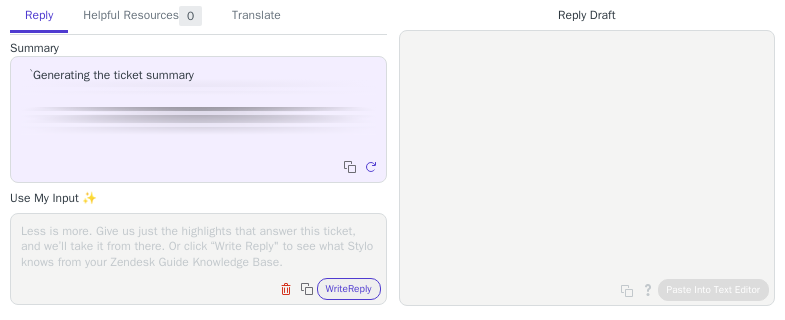 scroll, scrollTop: 0, scrollLeft: 0, axis: both 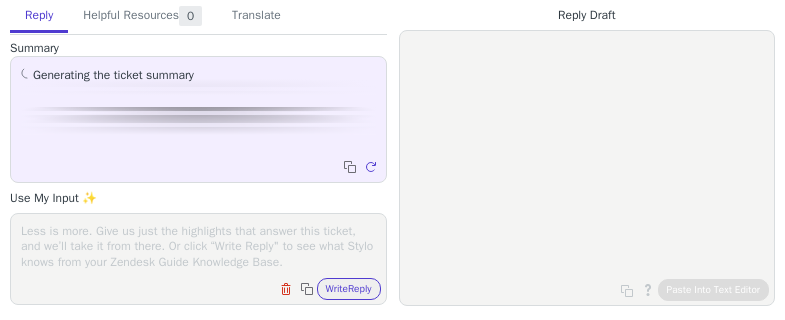 click at bounding box center (198, 246) 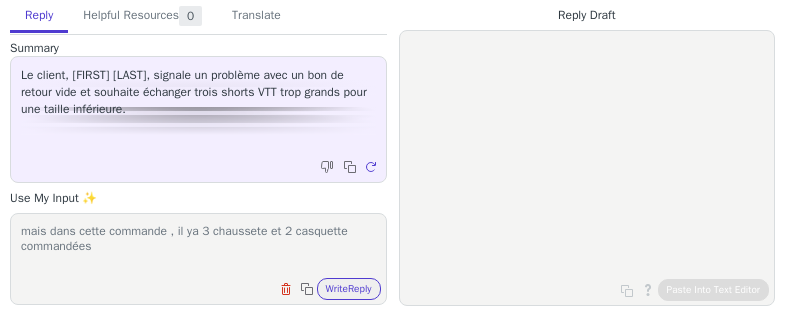 type on "mais dans cette commande , il ya 3 chaussete et 2 casquette commandées" 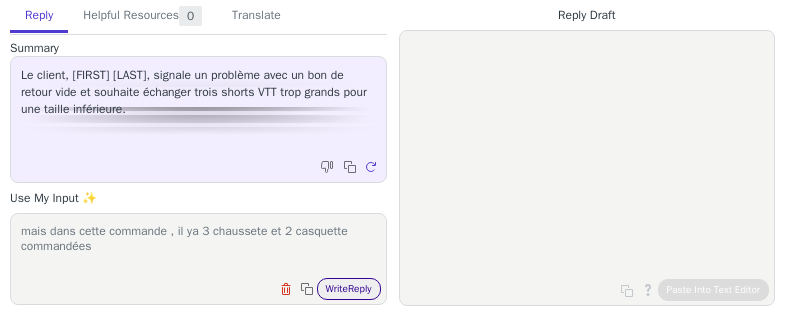 click on "Write  Reply" at bounding box center [349, 289] 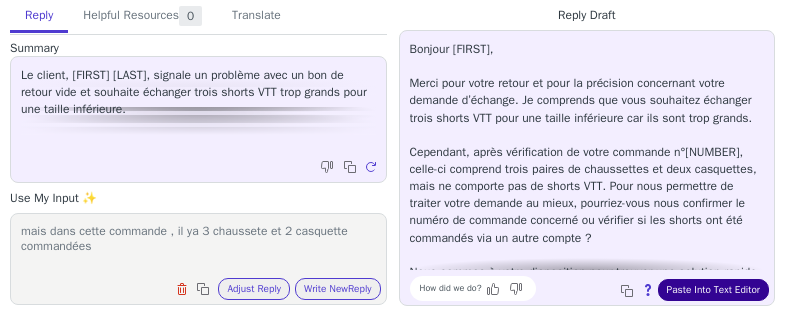 click on "Paste Into Text Editor" at bounding box center [713, 290] 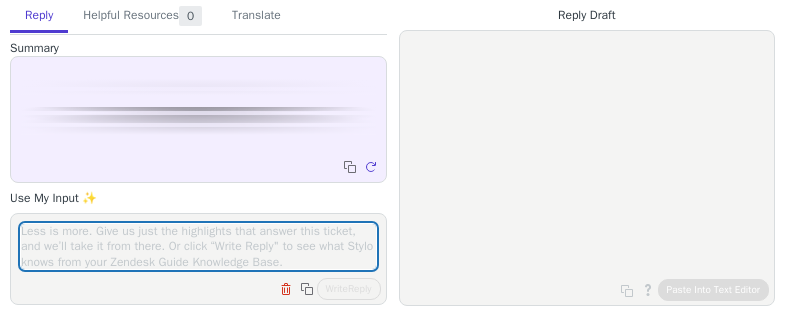 scroll, scrollTop: 0, scrollLeft: 0, axis: both 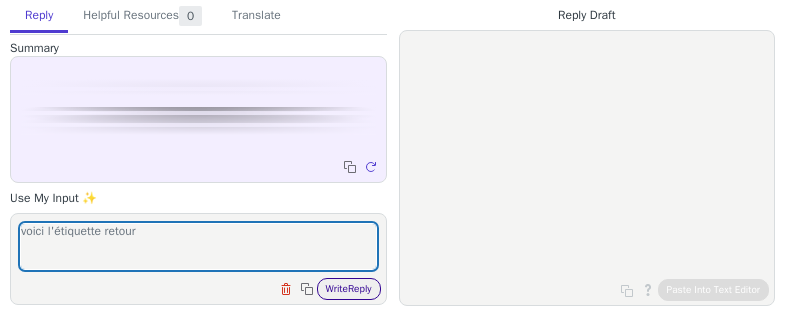 type on "voici l'étiquette retour" 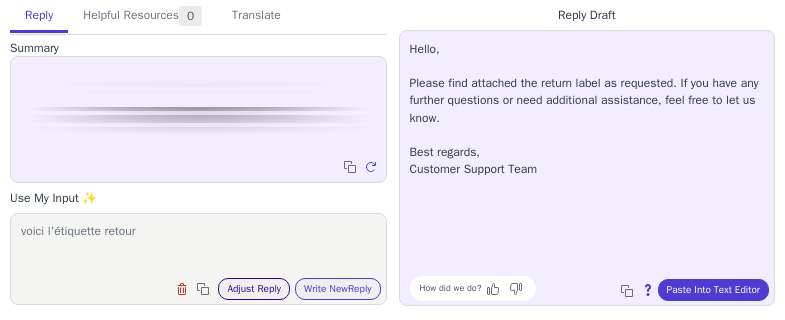 click on "Adjust Reply" at bounding box center (254, 289) 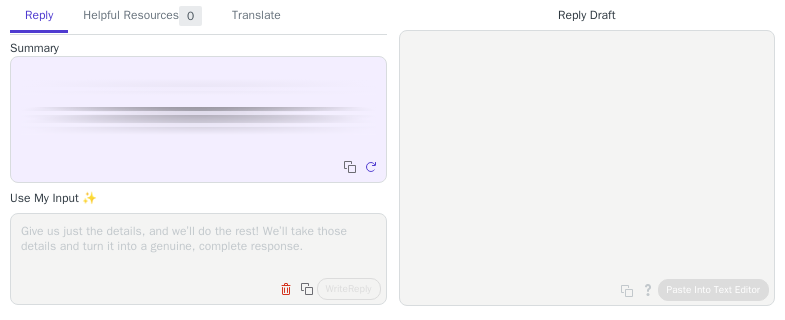 scroll, scrollTop: 0, scrollLeft: 0, axis: both 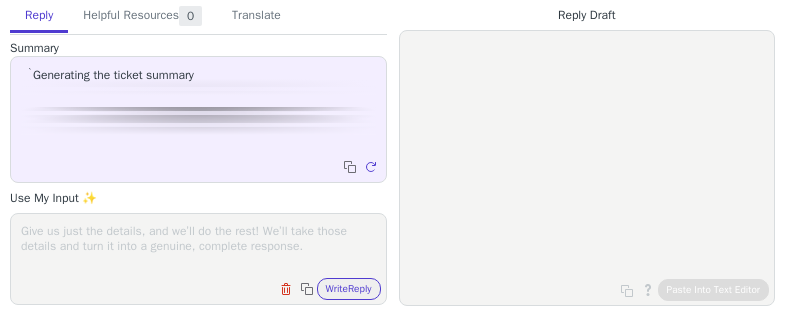 click at bounding box center [198, 246] 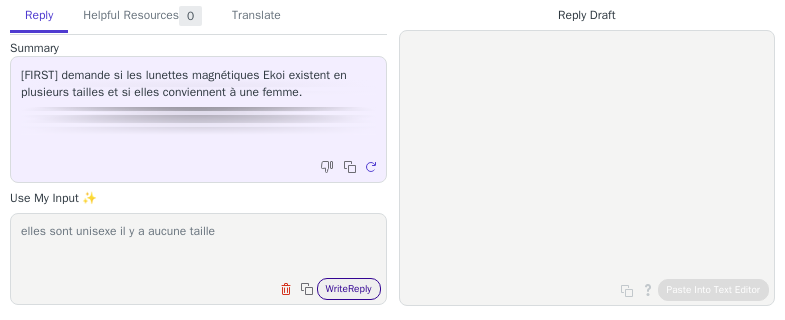 type on "elles sont unisexe il y a aucune taille" 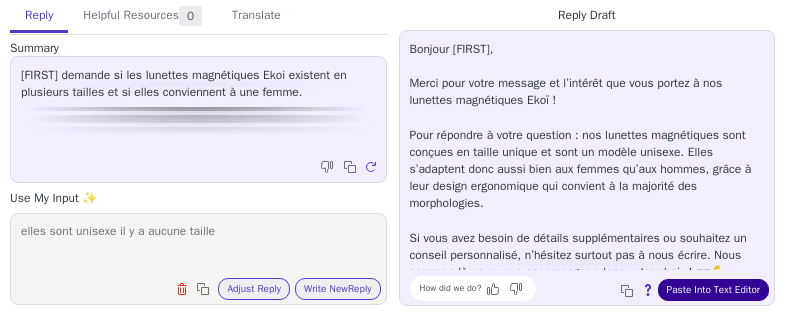 click on "Paste Into Text Editor" at bounding box center (713, 290) 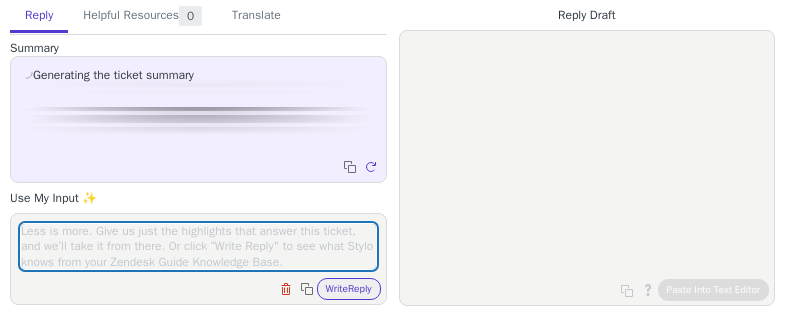 scroll, scrollTop: 0, scrollLeft: 0, axis: both 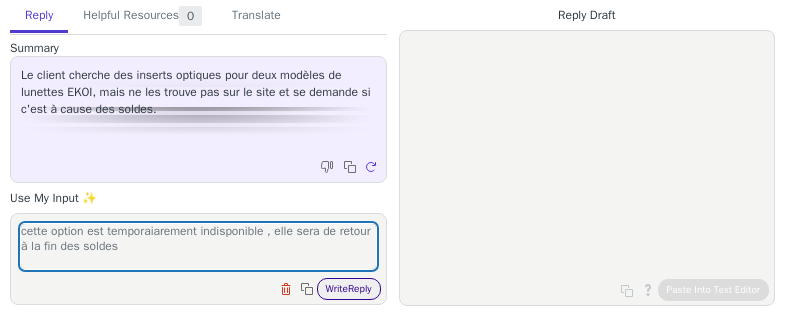 type on "cette option est temporaiarement indisponible , elle sera de retour à la fin des soldes" 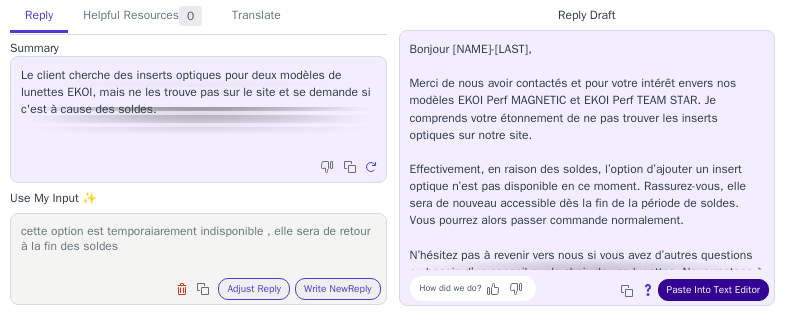 click on "Paste Into Text Editor" at bounding box center [713, 290] 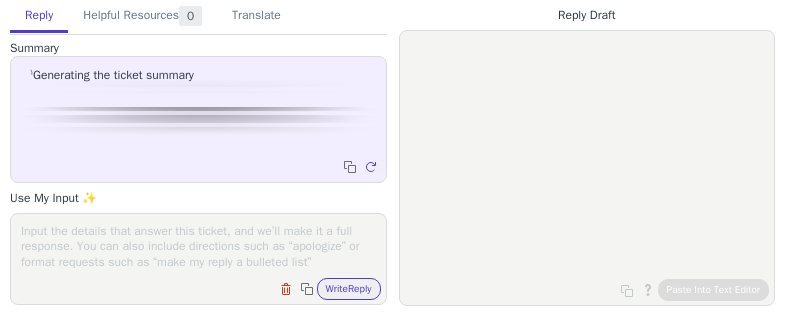 scroll, scrollTop: 0, scrollLeft: 0, axis: both 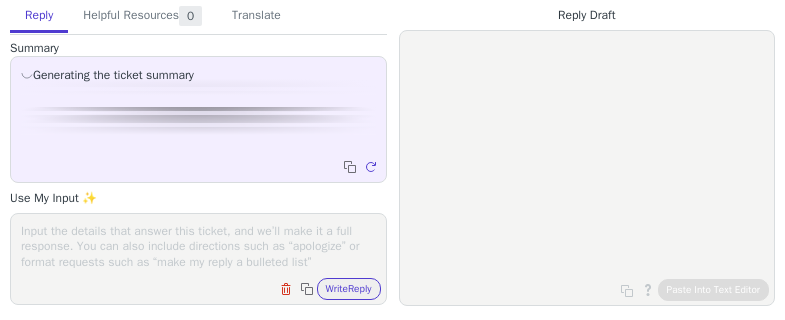 click on "Clear field Copy to clipboard Write  Reply" at bounding box center [198, 259] 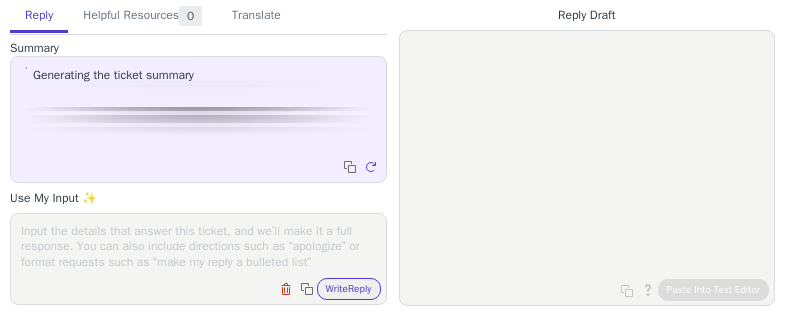 click at bounding box center (198, 246) 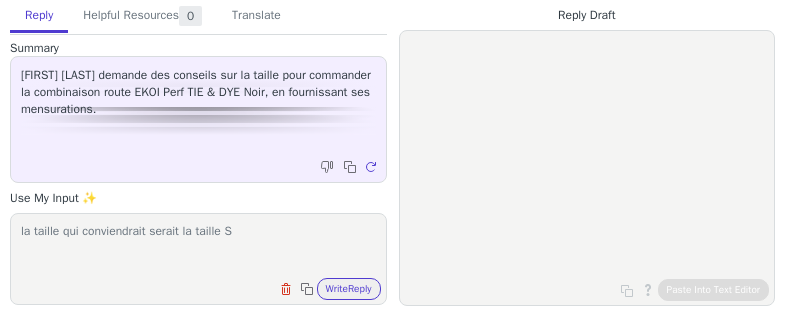 click on "la taille qui conviendrait serait la taille S" at bounding box center (198, 246) 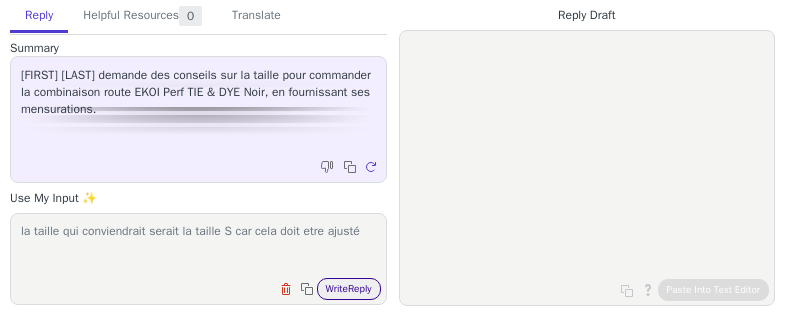 type on "la taille qui conviendrait serait la taille S car cela doit etre ajusté" 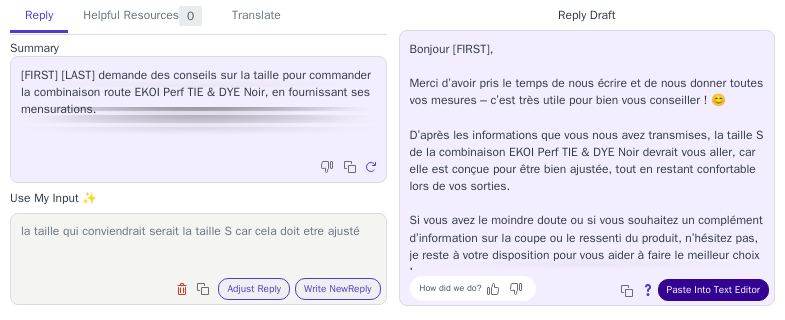 click on "Paste Into Text Editor" at bounding box center [713, 290] 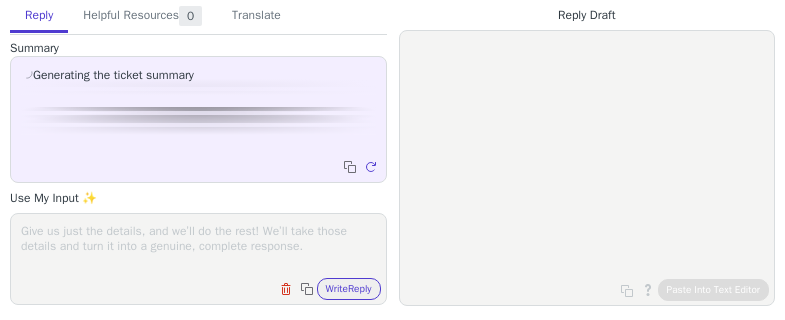 scroll, scrollTop: 0, scrollLeft: 0, axis: both 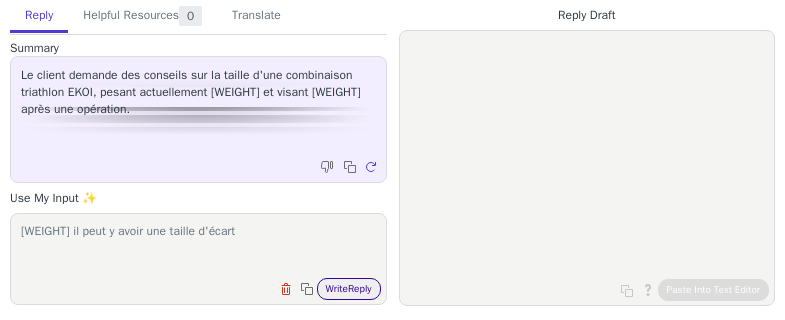 type on "8kg il peut y avoir une taille d'écart" 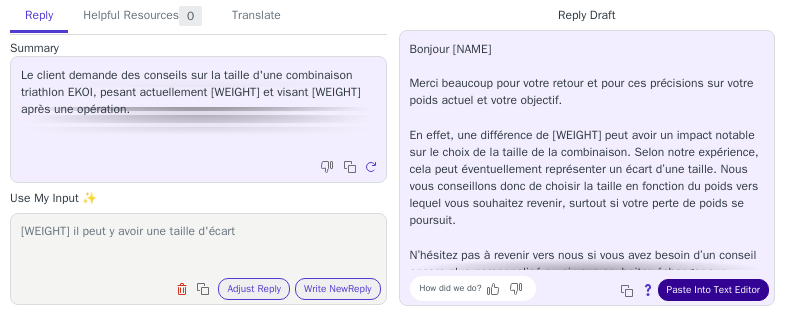 click on "Paste Into Text Editor" at bounding box center [713, 290] 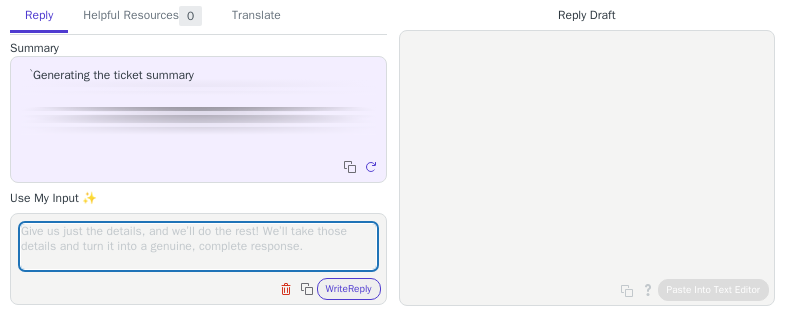 scroll, scrollTop: 0, scrollLeft: 0, axis: both 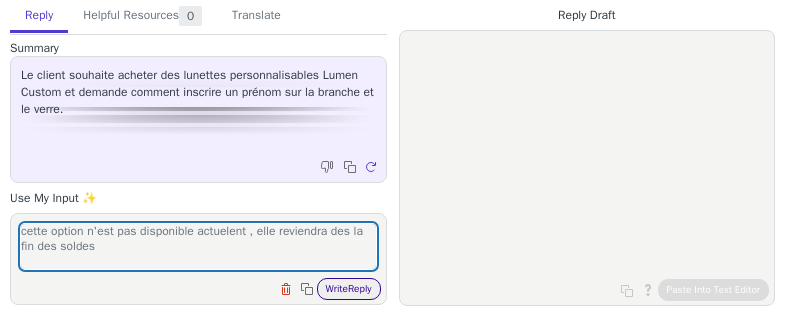 type on "cette option n'est pas disponible actuelent , elle reviendra des la fin des soldes" 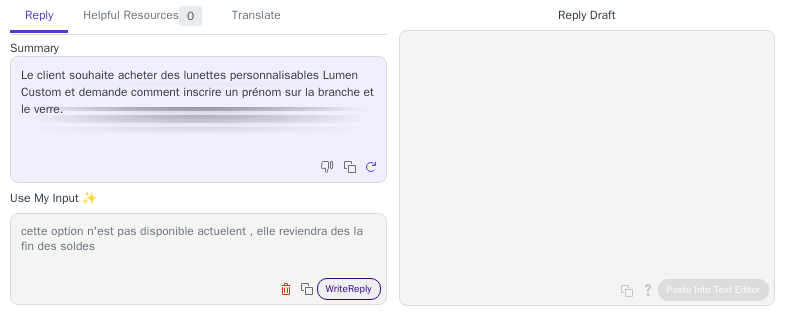 click on "Write  Reply" at bounding box center [349, 289] 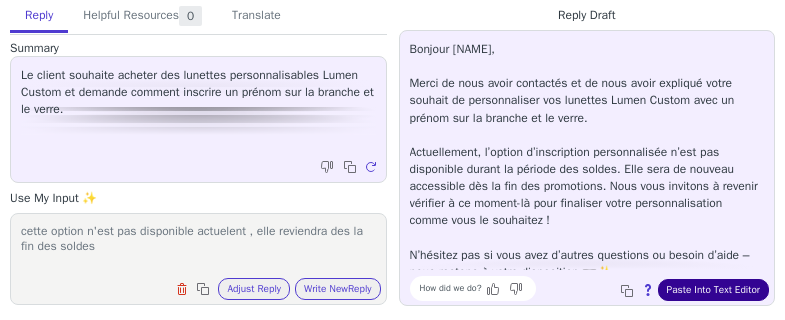 click on "Paste Into Text Editor" at bounding box center [713, 290] 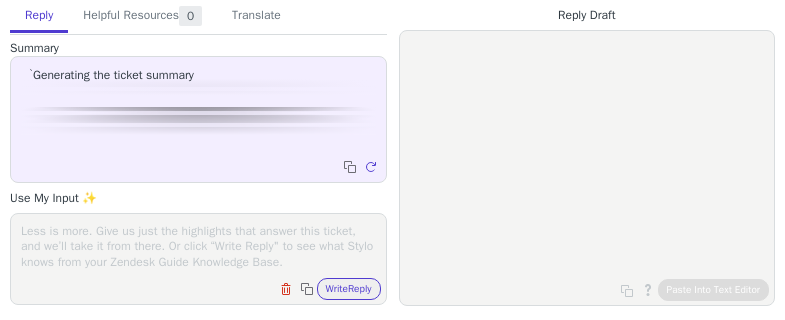 scroll, scrollTop: 0, scrollLeft: 0, axis: both 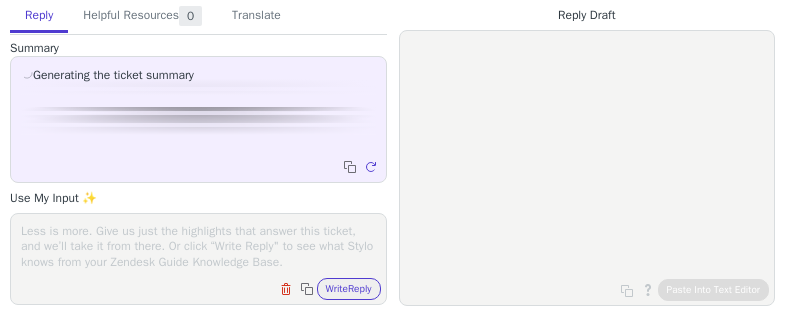 click at bounding box center (198, 246) 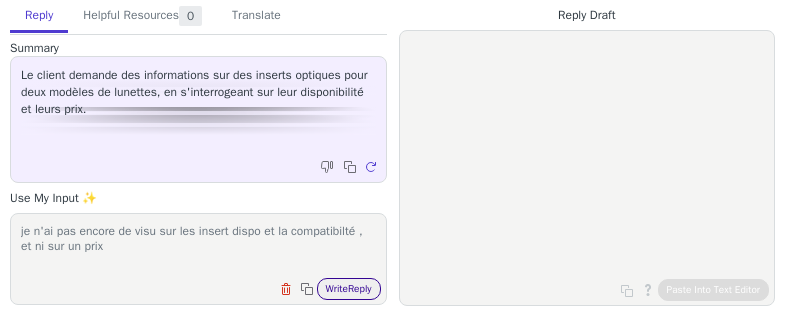 type on "je n'ai pas encore de visu sur les insert dispo et la compatibilté , et ni sur un prix" 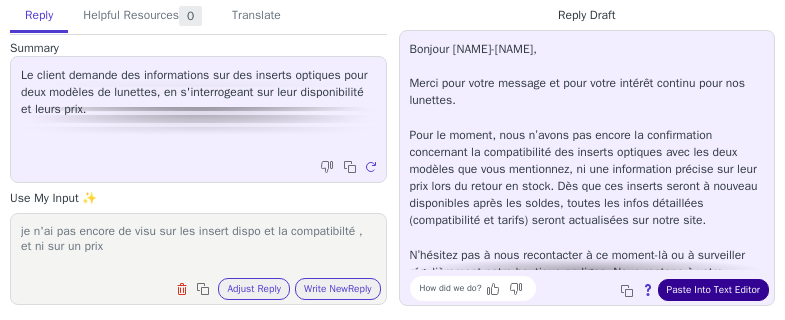click on "Paste Into Text Editor" at bounding box center (713, 290) 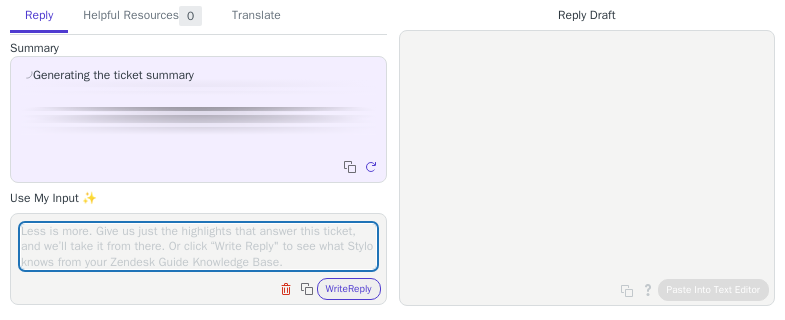 click at bounding box center (198, 246) 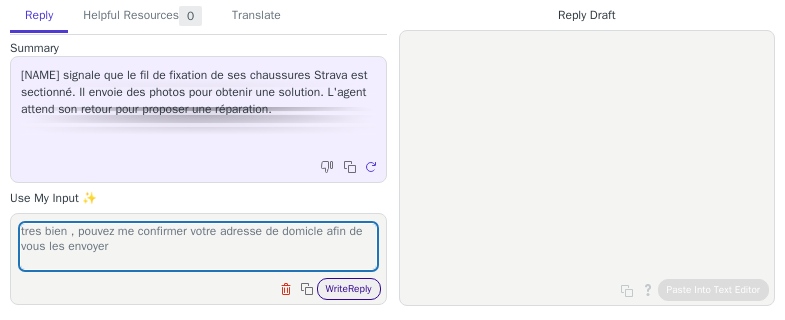 type on "tres bien , pouvez me confirmer votre adresse de domicle afin de vous les envoyer" 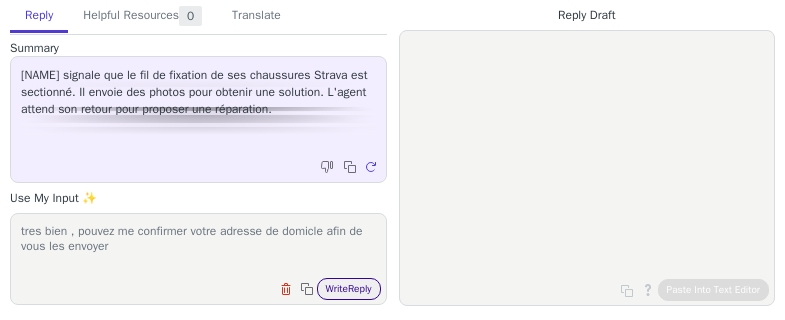 click on "Write  Reply" at bounding box center [349, 289] 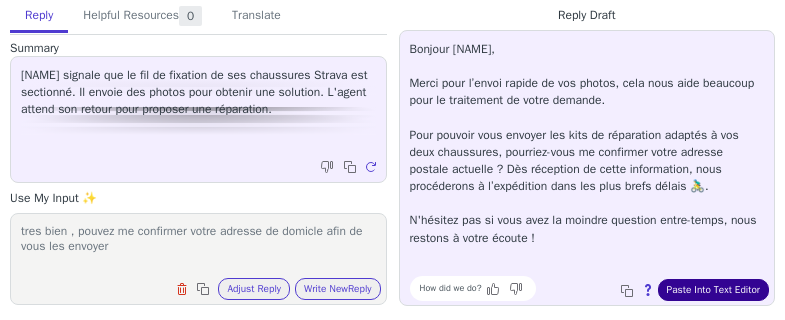 click on "Paste Into Text Editor" at bounding box center (713, 290) 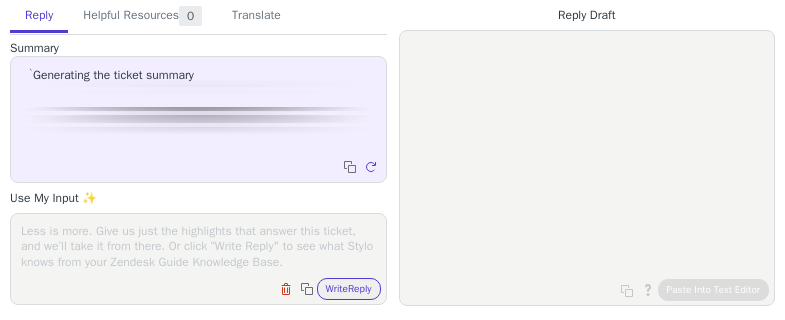 scroll, scrollTop: 0, scrollLeft: 0, axis: both 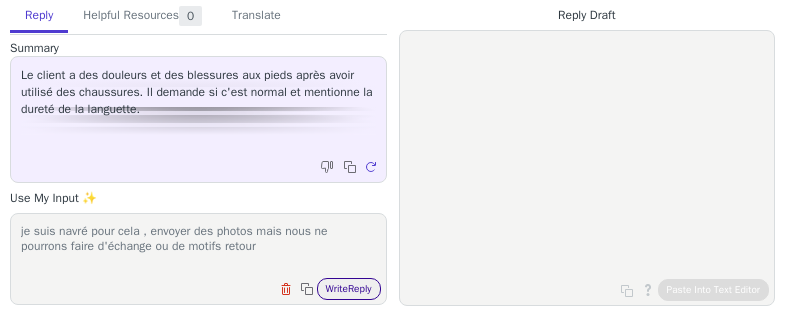 type on "je suis navré pour cela , envoyer des photos mais nous ne pourrons faire d'échange ou de motifs retour" 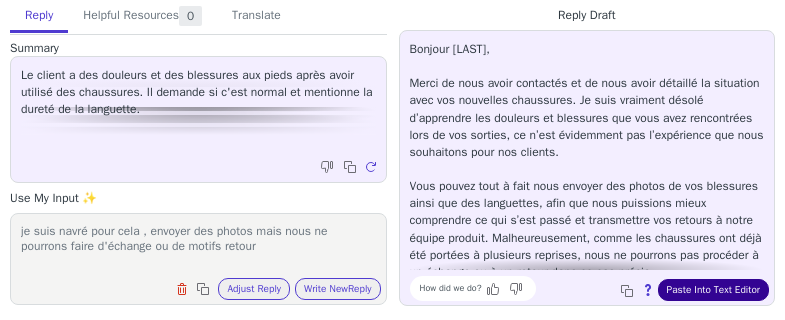click on "Paste Into Text Editor" at bounding box center [713, 290] 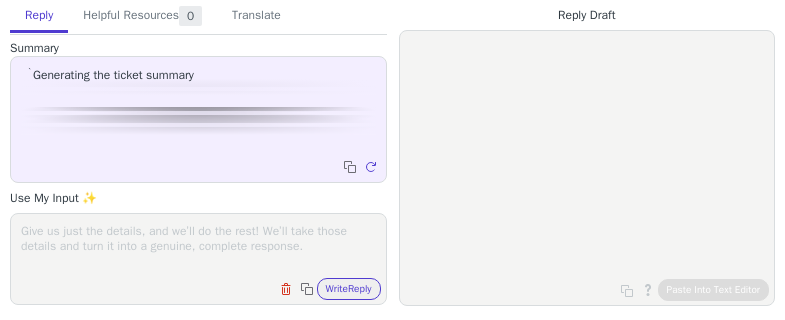 scroll, scrollTop: 0, scrollLeft: 0, axis: both 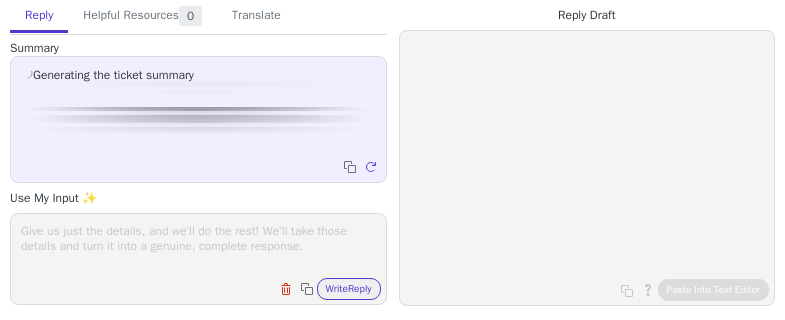 click at bounding box center [198, 246] 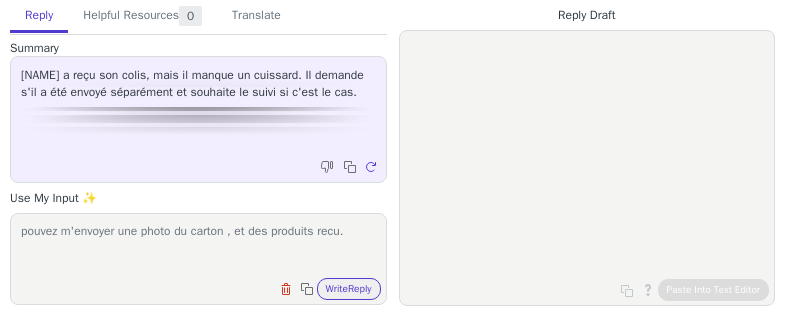 scroll, scrollTop: 0, scrollLeft: 0, axis: both 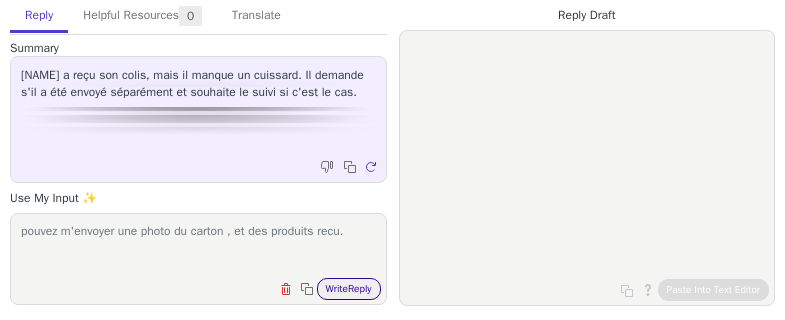 type on "pouvez m'envoyer une photo du carton , et des produits recu." 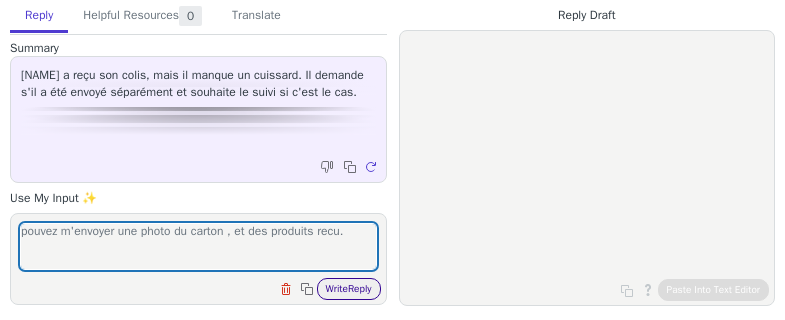 click on "Write  Reply" at bounding box center (349, 289) 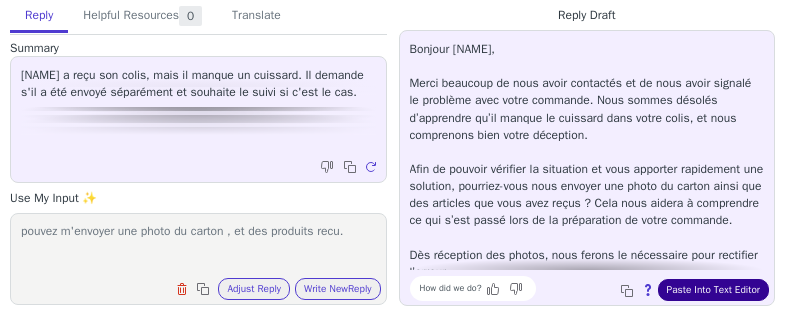 click on "Paste Into Text Editor" at bounding box center [713, 290] 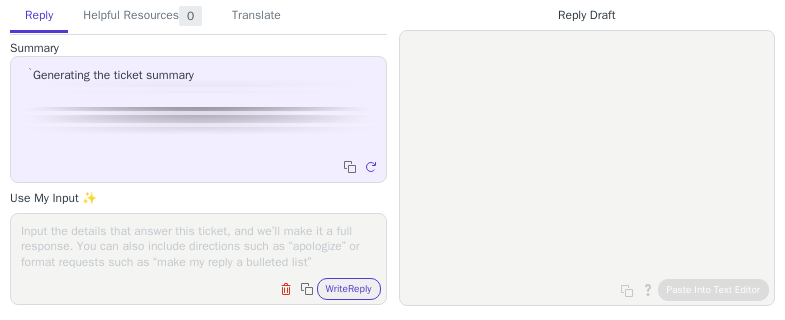 scroll, scrollTop: 0, scrollLeft: 0, axis: both 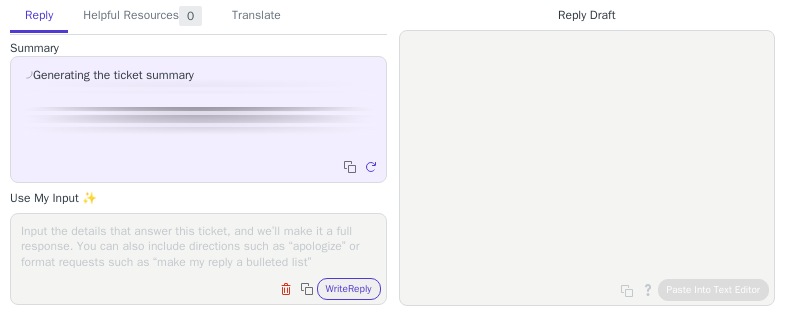 click on "Clear field Copy to clipboard Write  Reply" at bounding box center (198, 259) 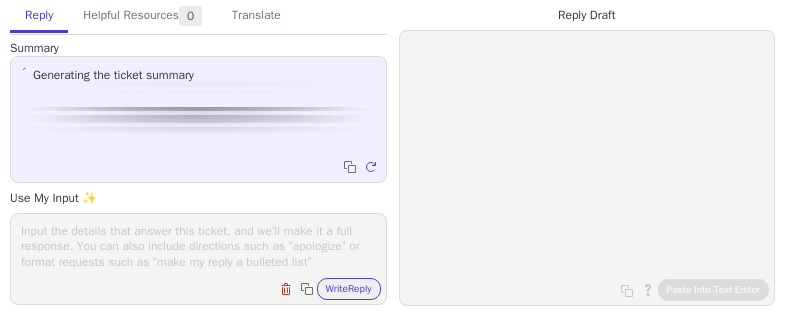 click at bounding box center [198, 246] 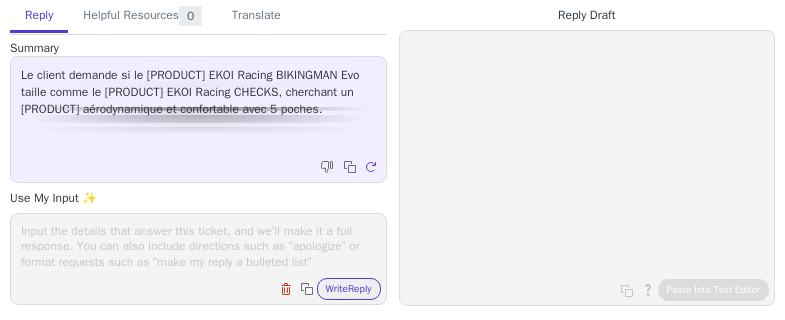 click at bounding box center [198, 246] 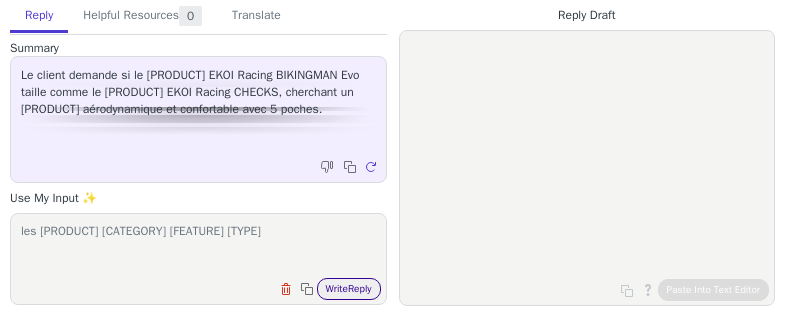 type on "les [PRODUCT] [CATEGORY] [FEATURE] [TYPE]" 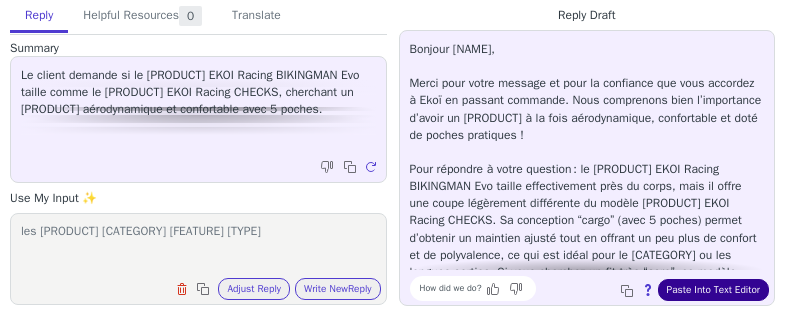 click on "Paste Into Text Editor" at bounding box center [713, 290] 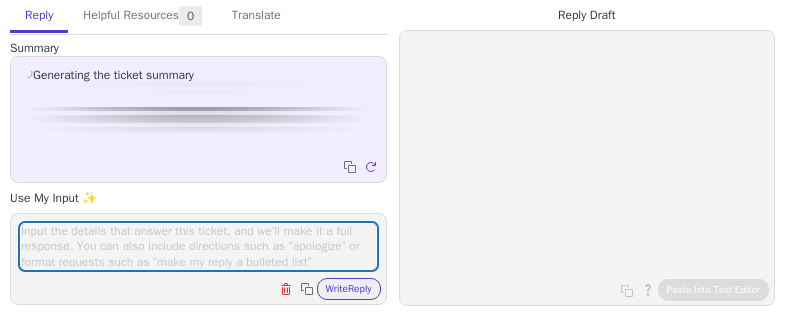 scroll, scrollTop: 0, scrollLeft: 0, axis: both 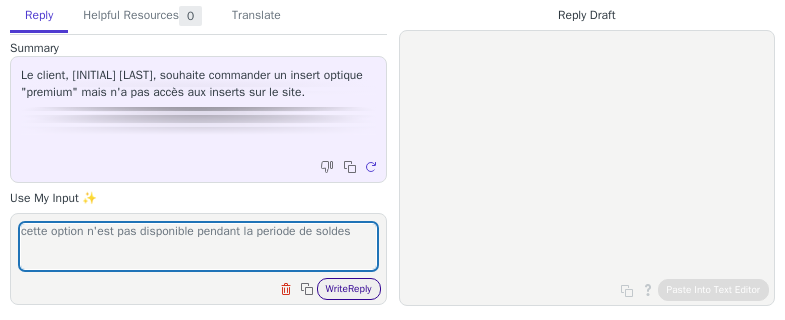 type on "cette option n'est pas disponible pendant la periode de soldes" 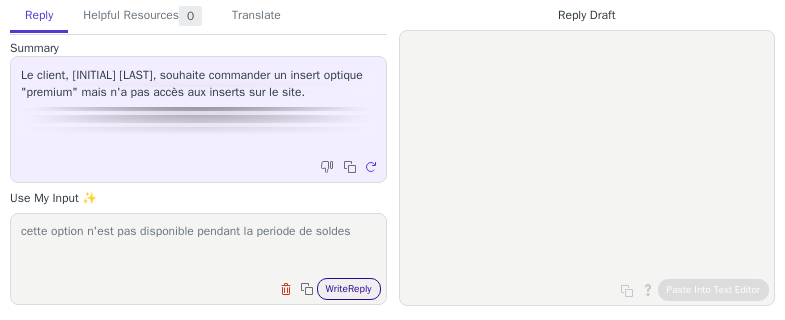 click on "Write  Reply" at bounding box center (349, 289) 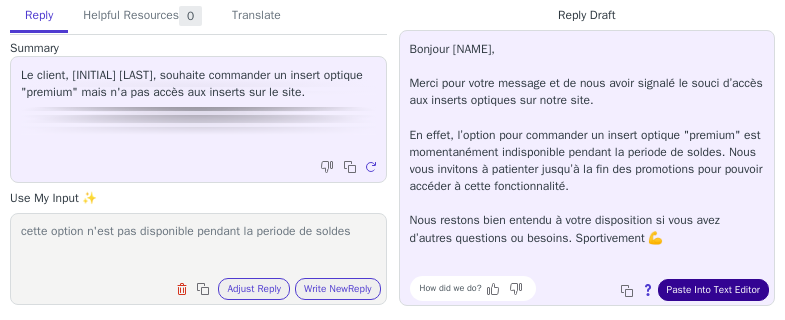 click on "Paste Into Text Editor" at bounding box center [713, 290] 